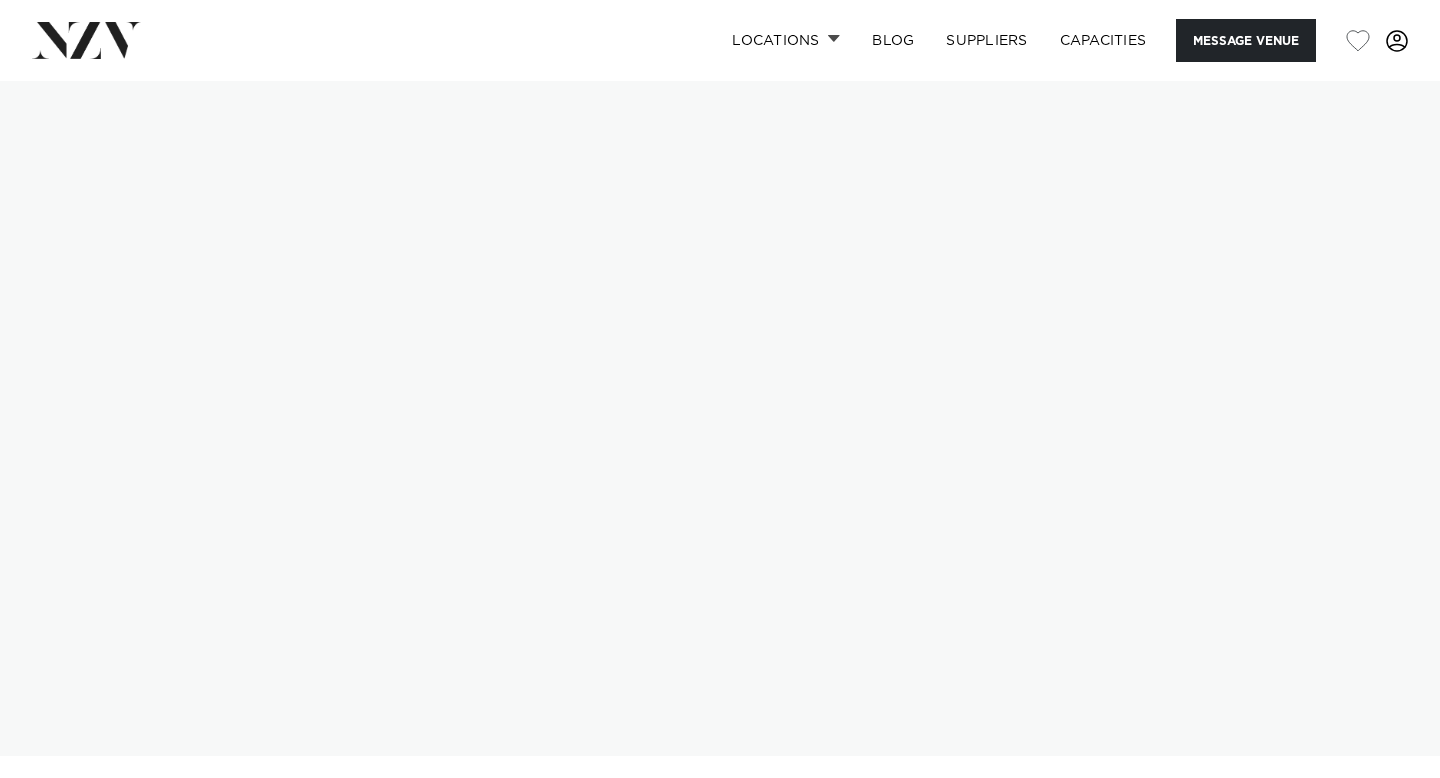 scroll, scrollTop: 0, scrollLeft: 0, axis: both 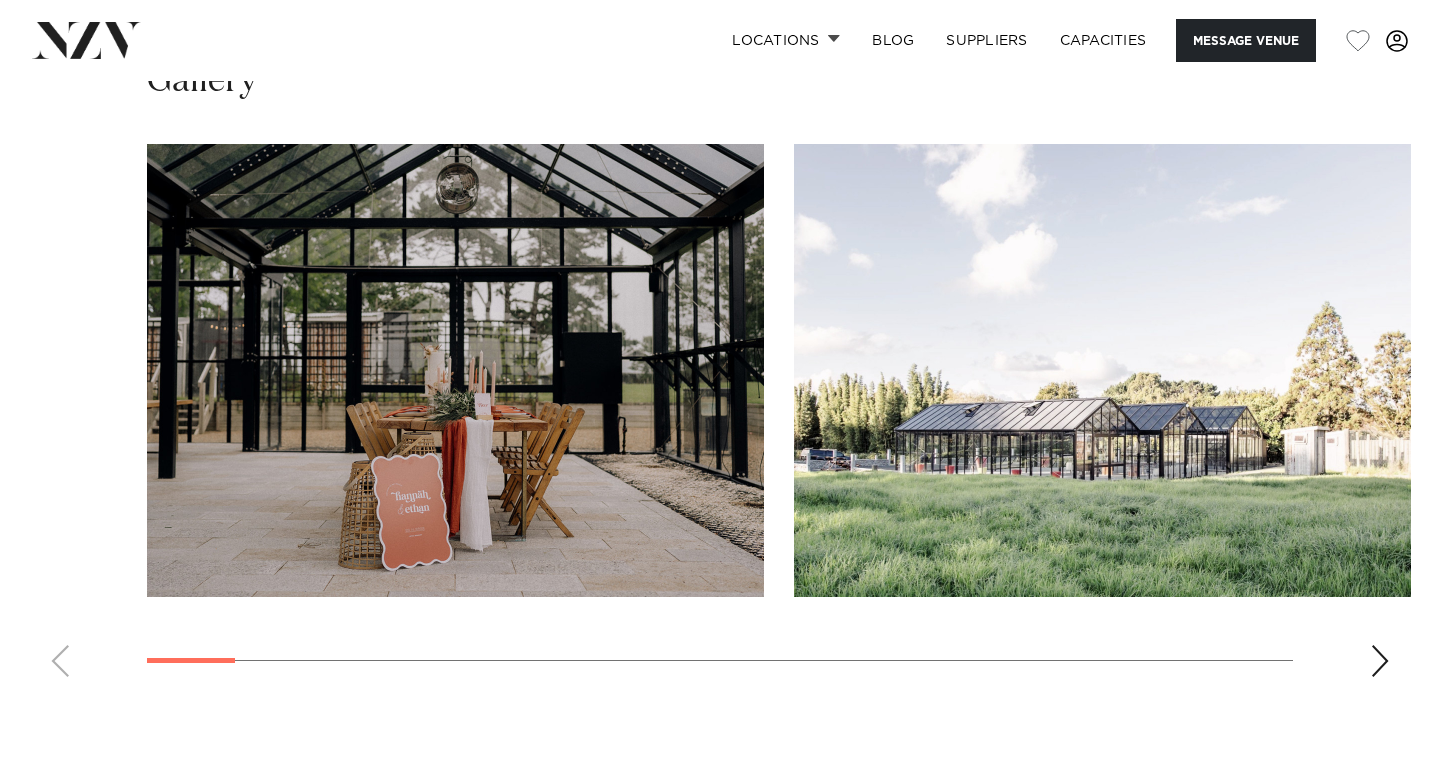 click at bounding box center [455, 370] 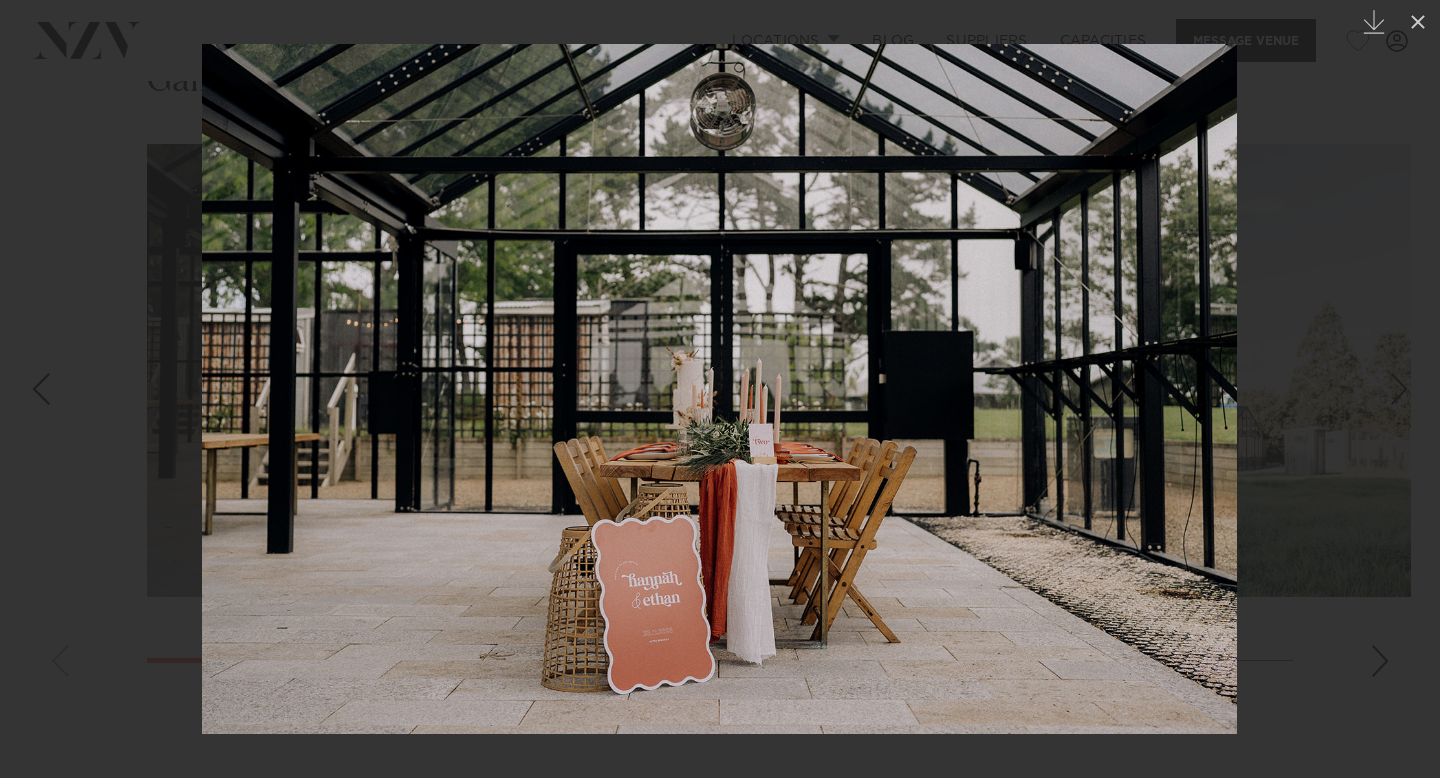 click at bounding box center (1399, 389) 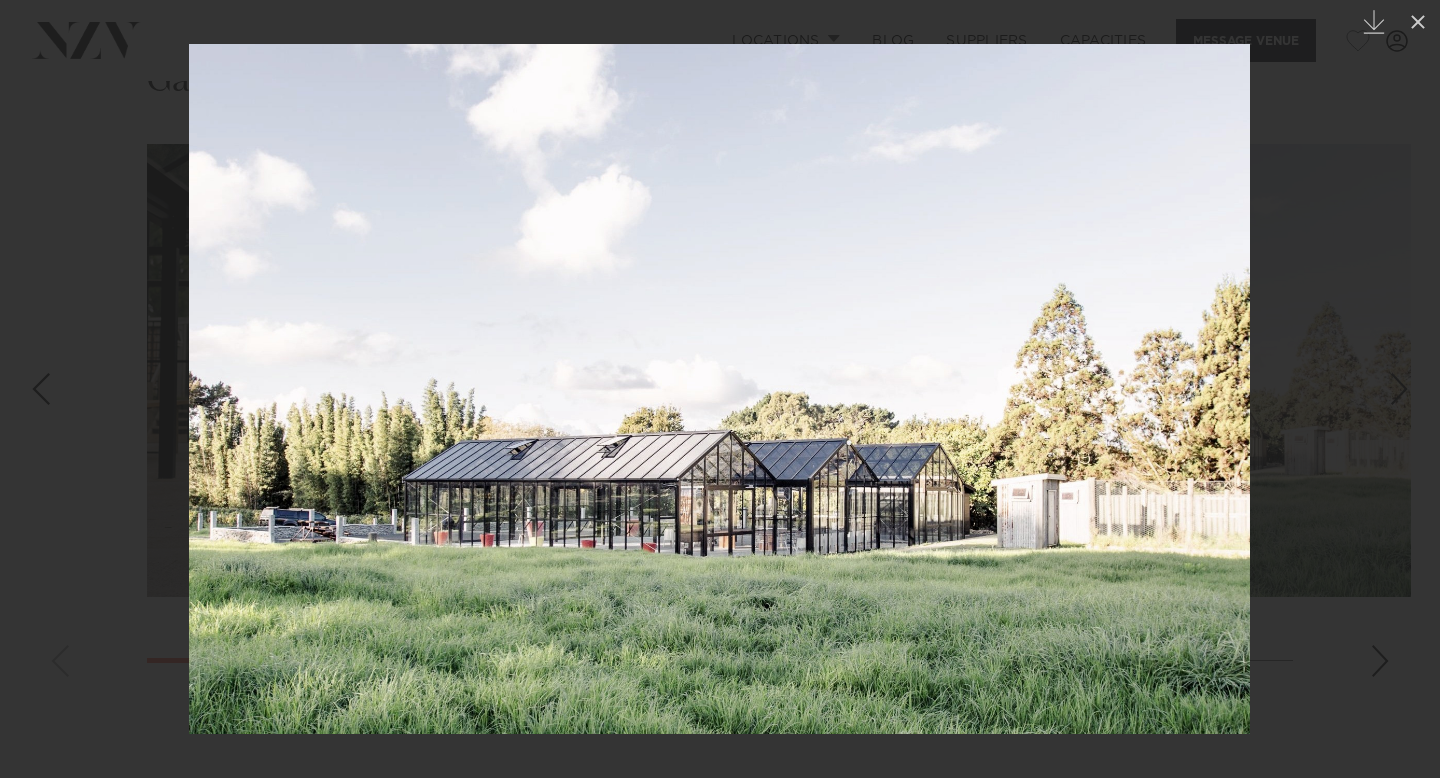 click at bounding box center (1399, 389) 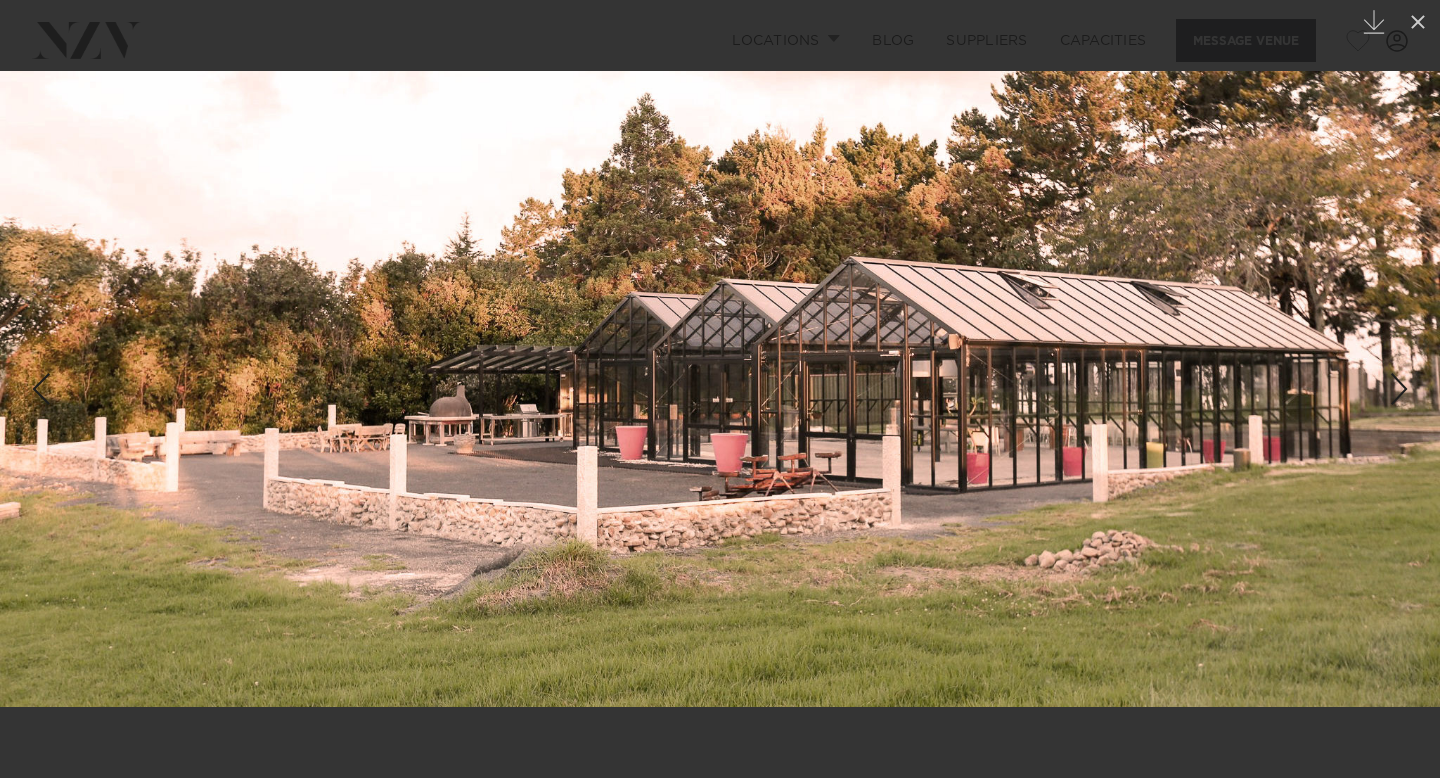 click at bounding box center [1399, 389] 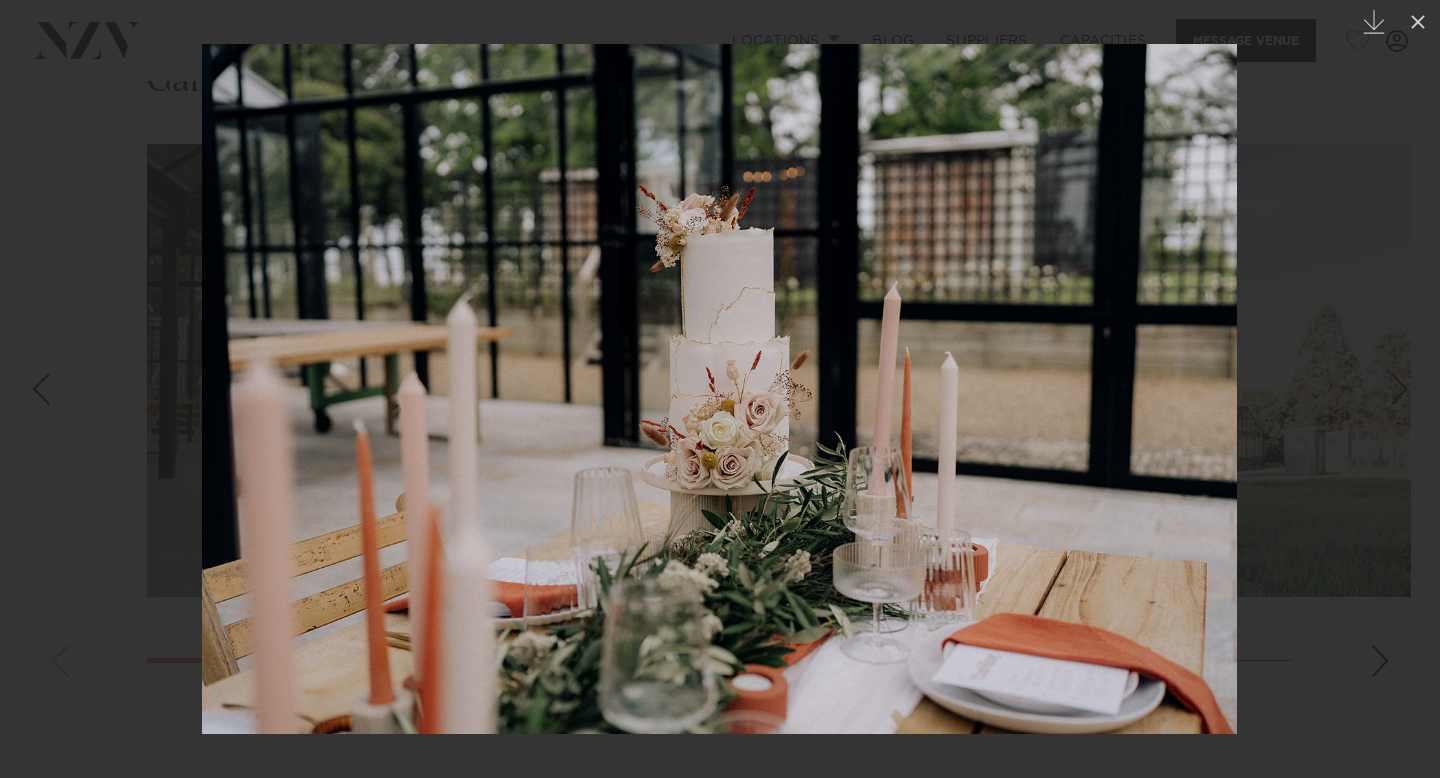 click at bounding box center (1399, 389) 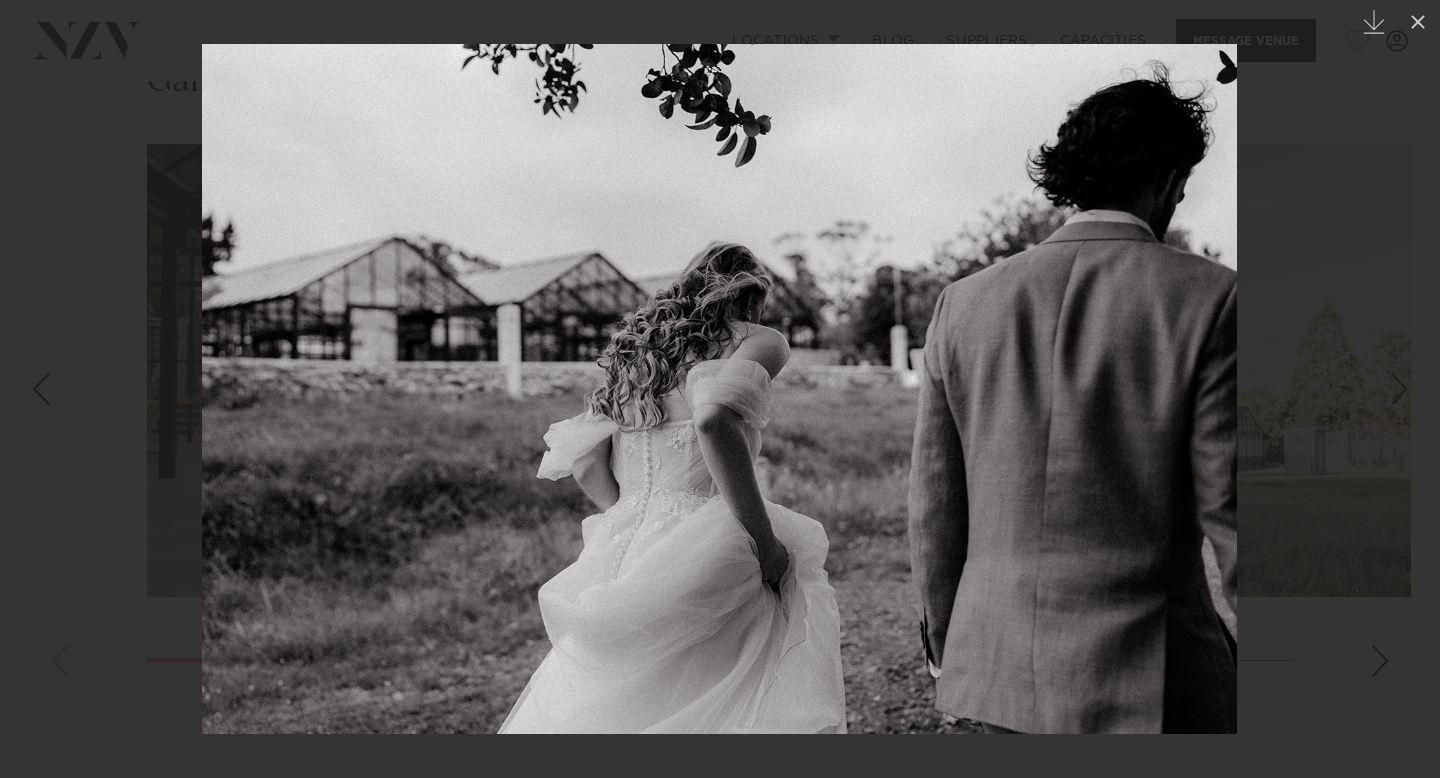 click at bounding box center [1399, 389] 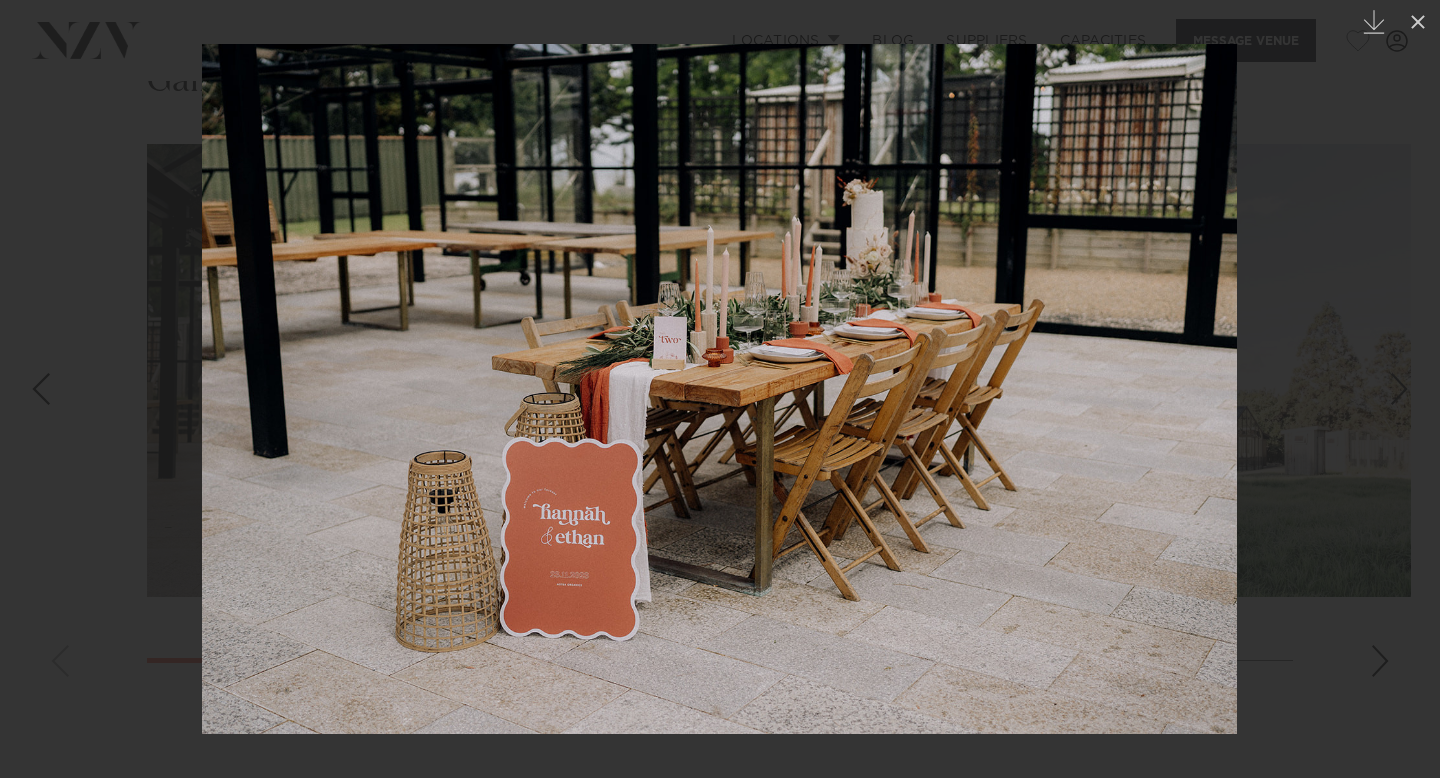 click at bounding box center (1399, 389) 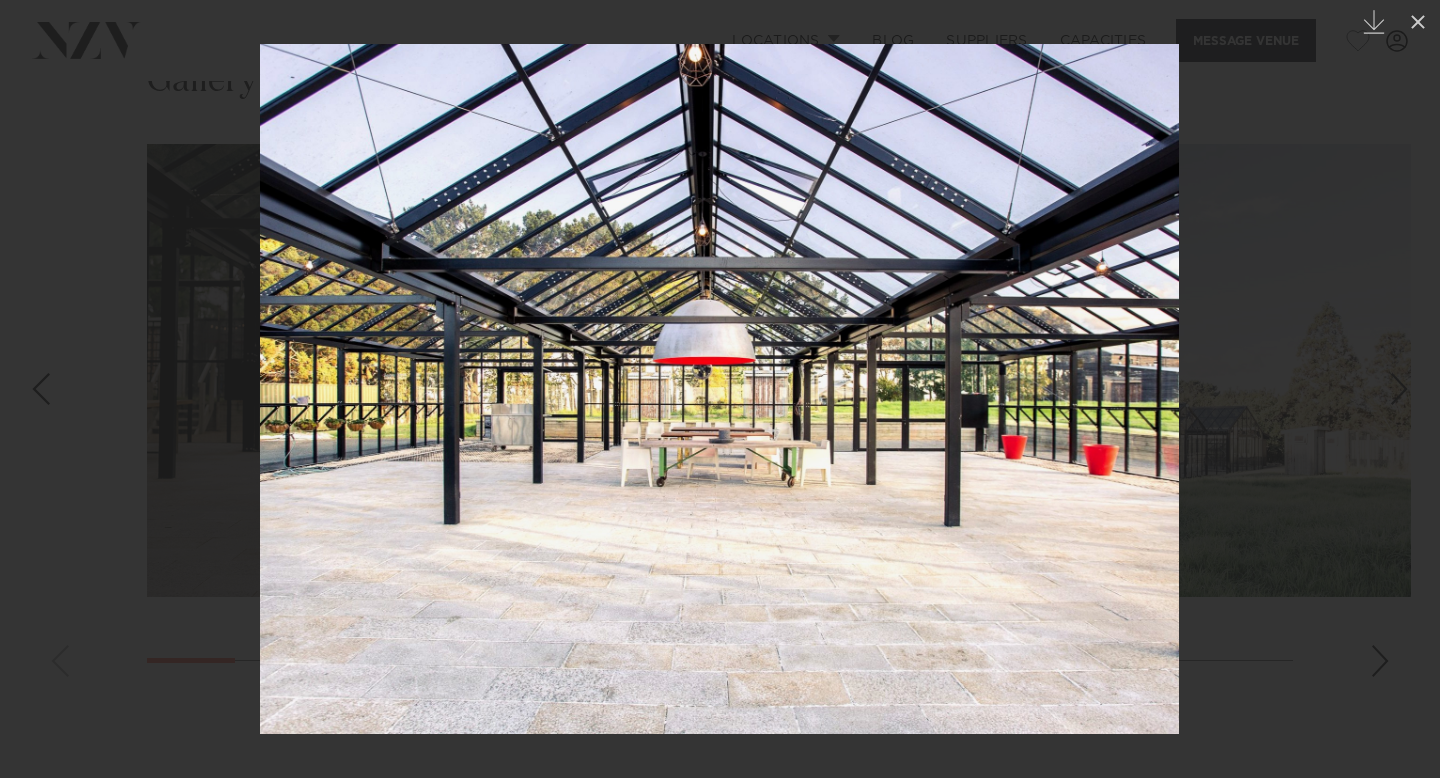 click at bounding box center (1399, 389) 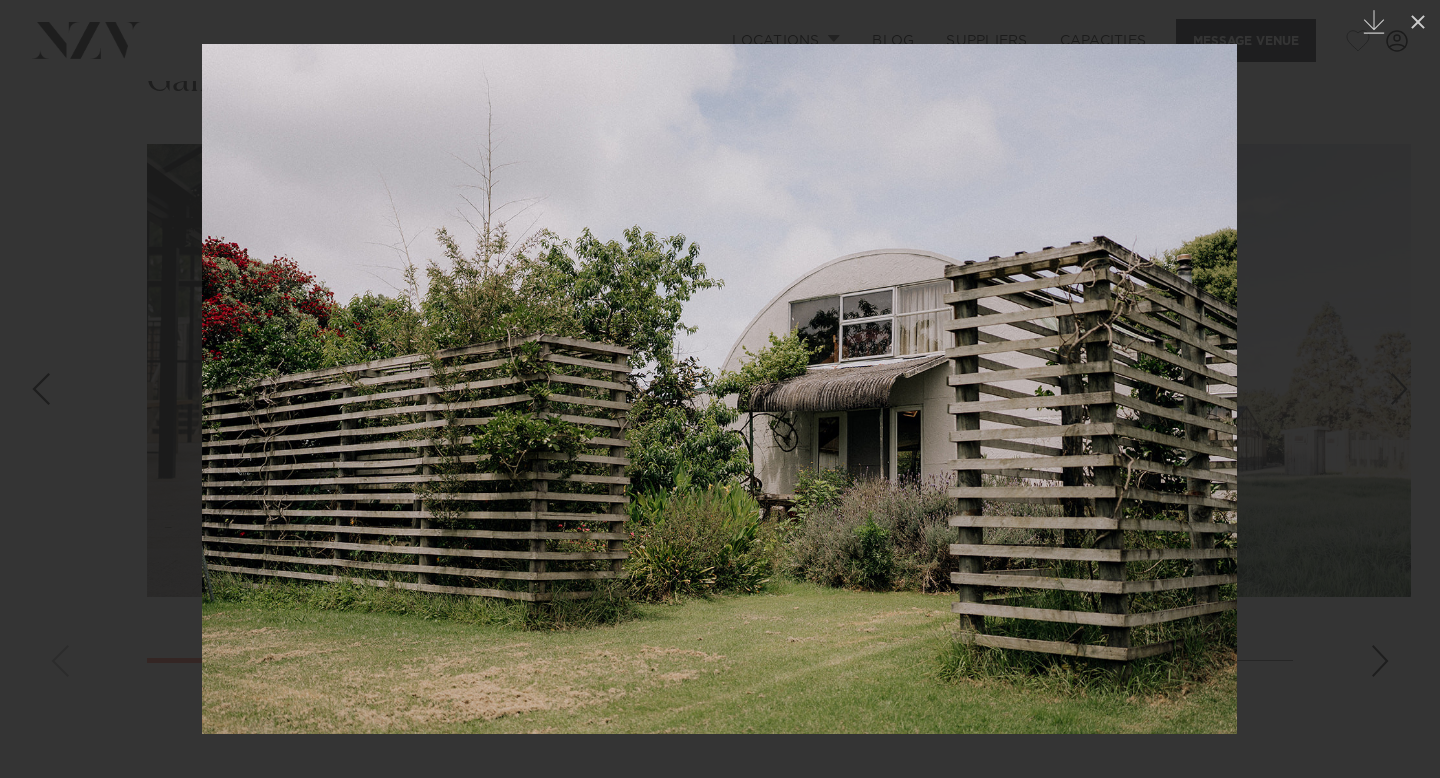 click at bounding box center [1399, 389] 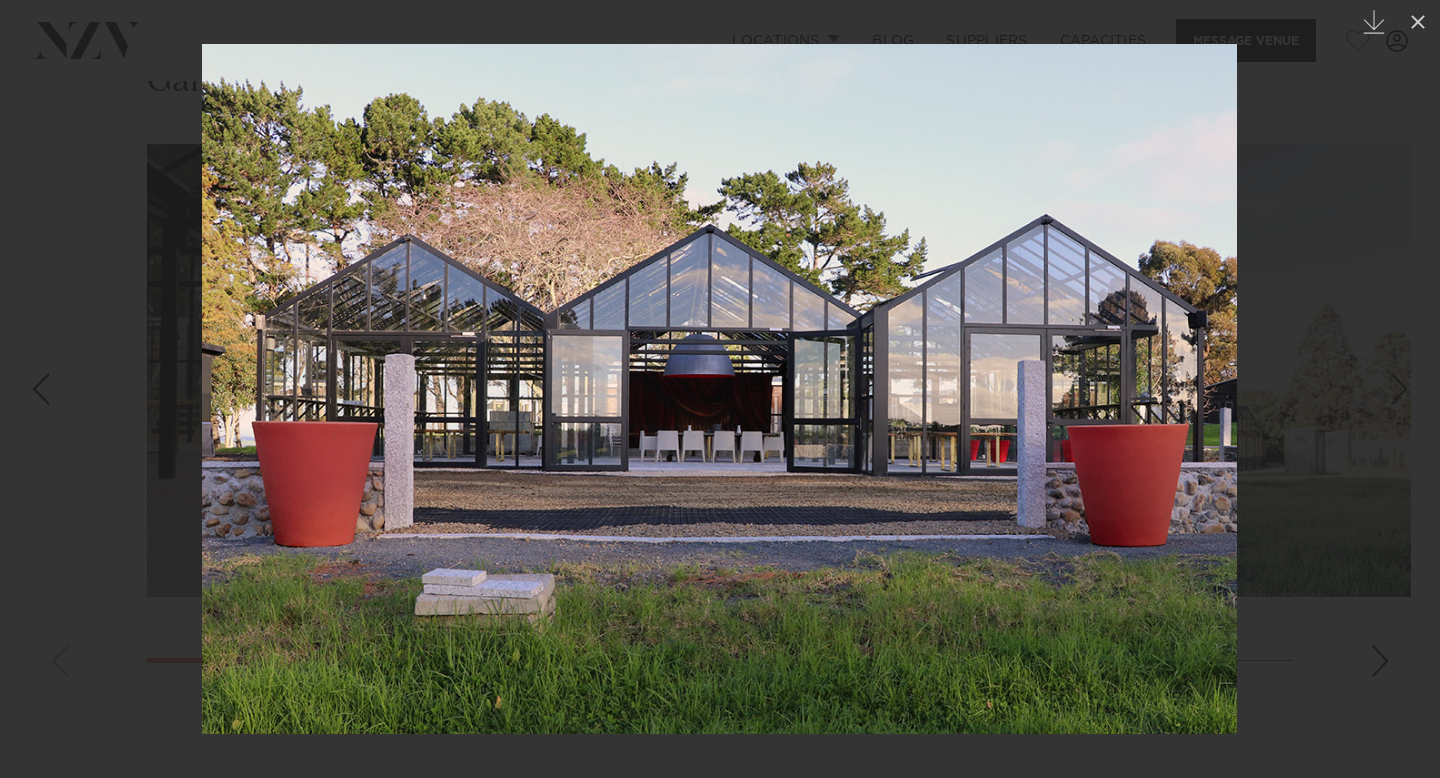 click at bounding box center [1399, 389] 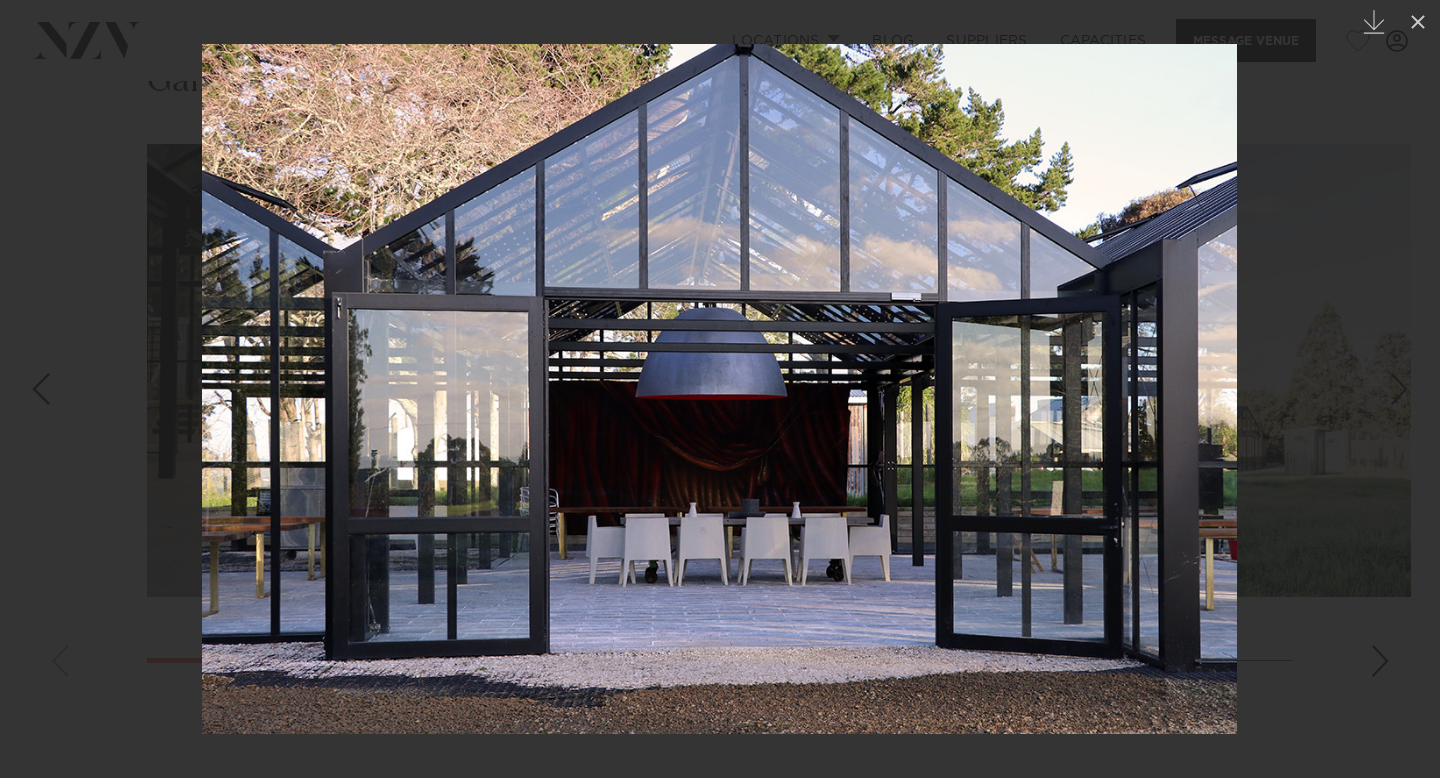 click at bounding box center [1399, 389] 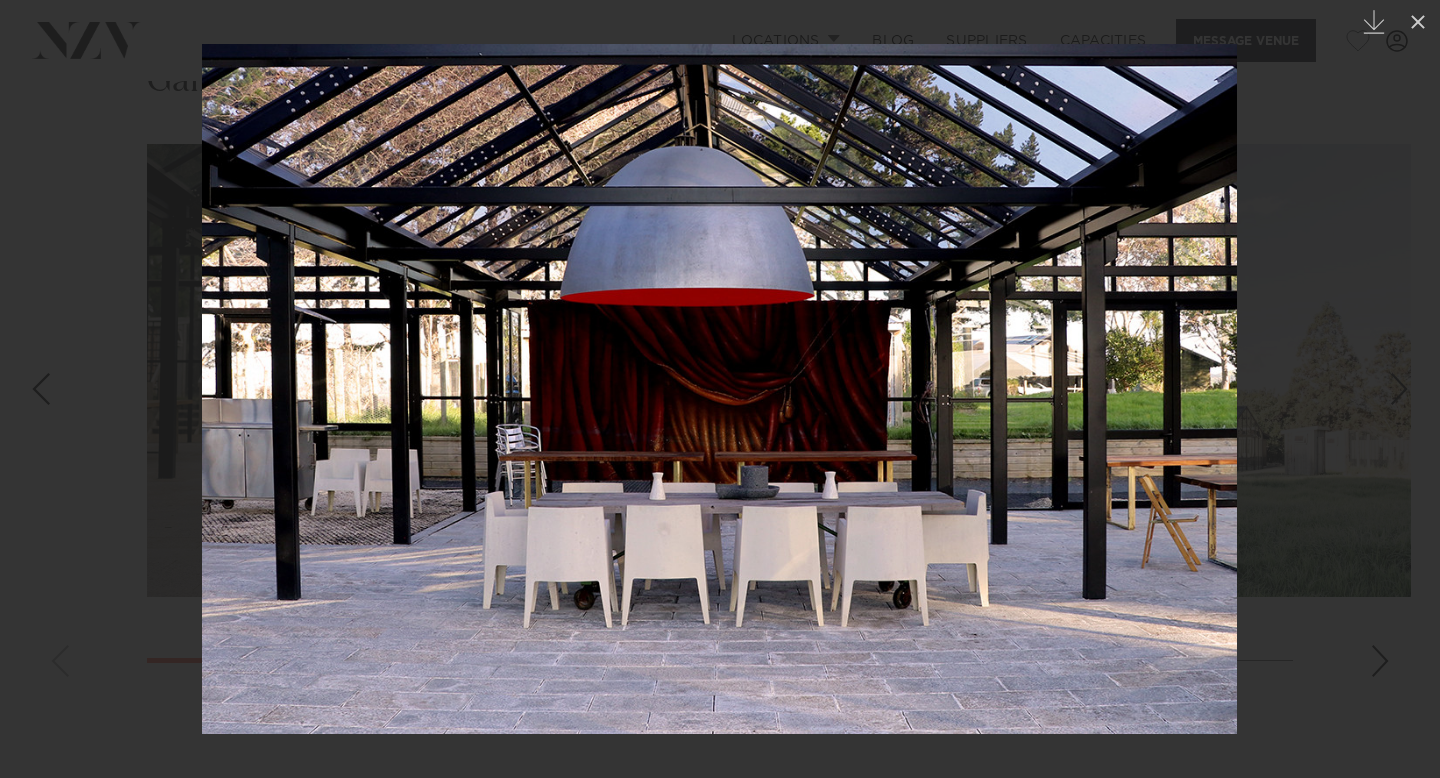 click at bounding box center [1399, 389] 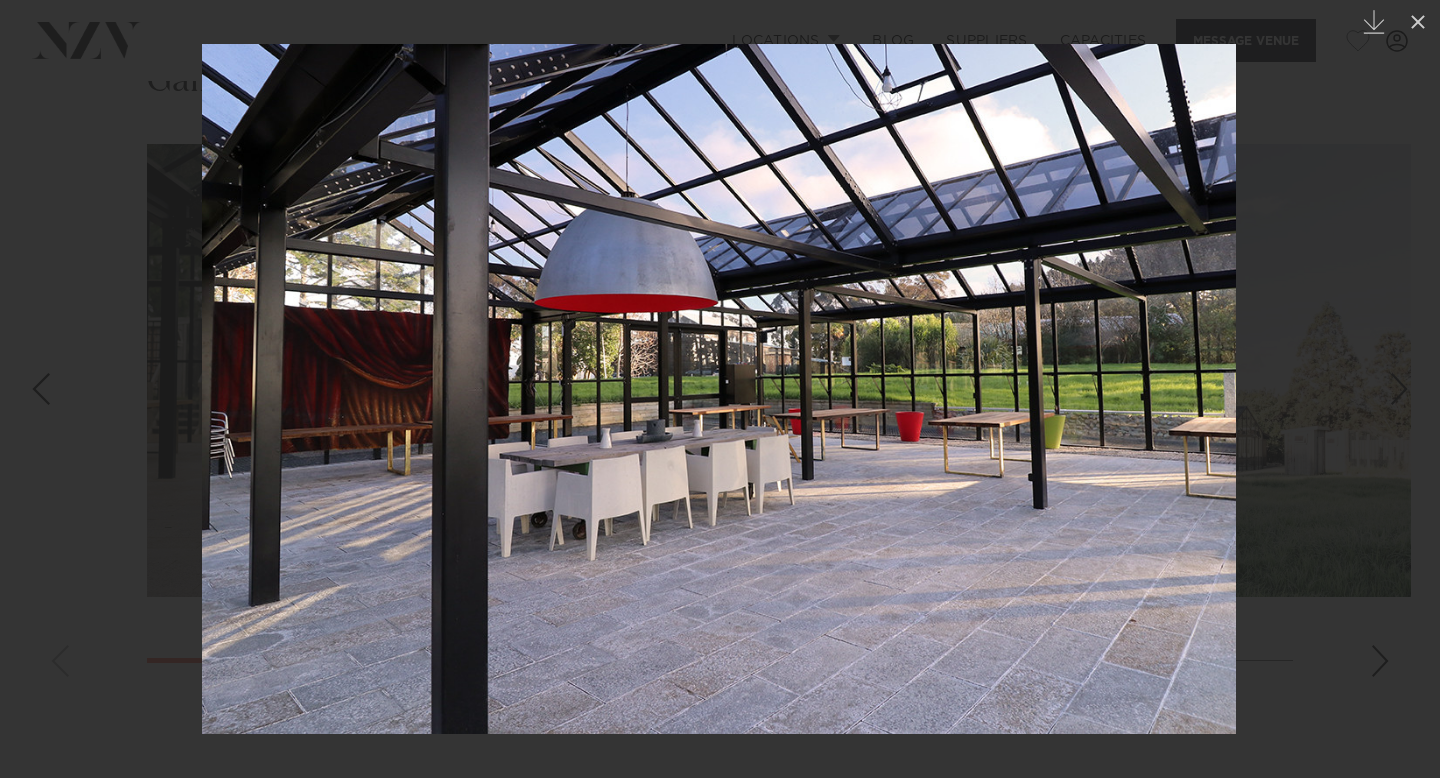 click at bounding box center (1399, 389) 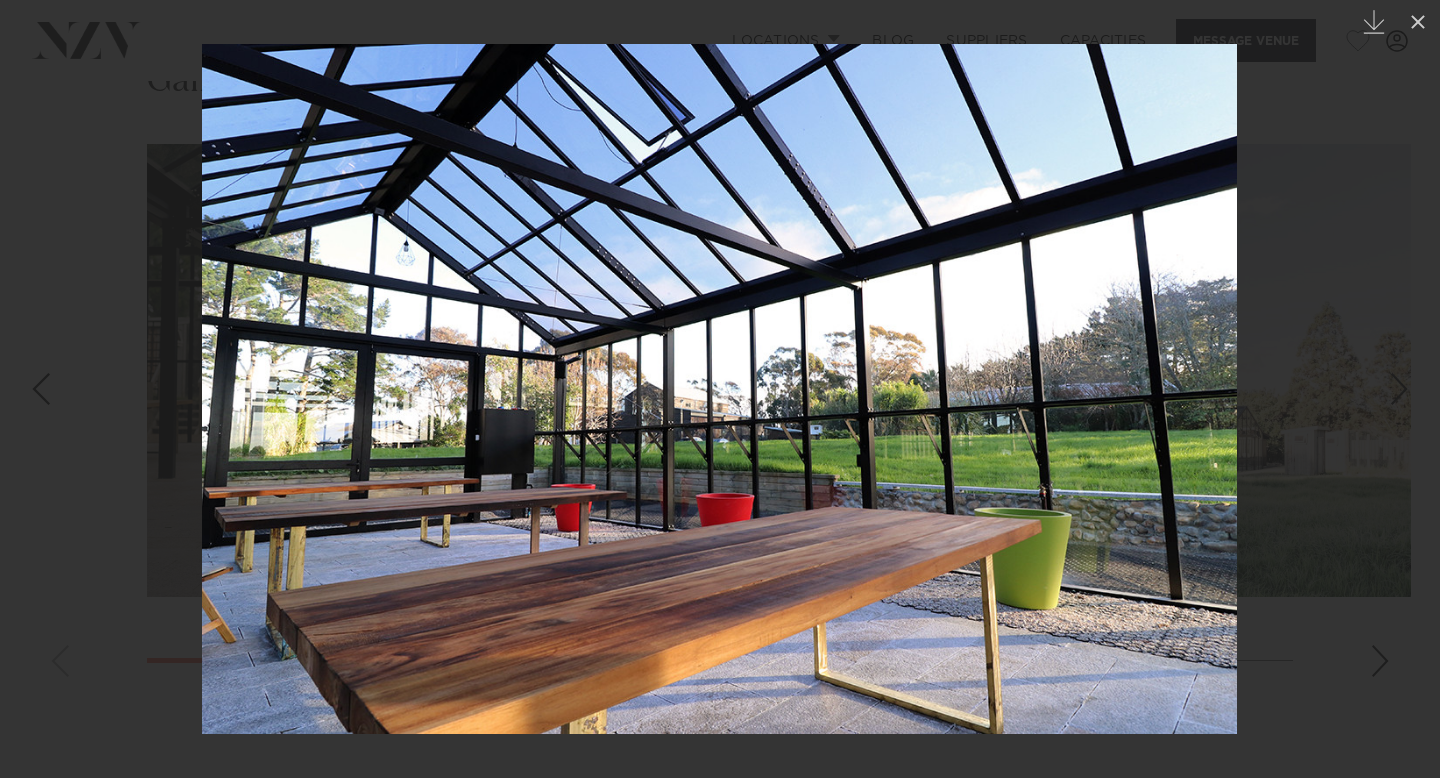 click at bounding box center (1399, 389) 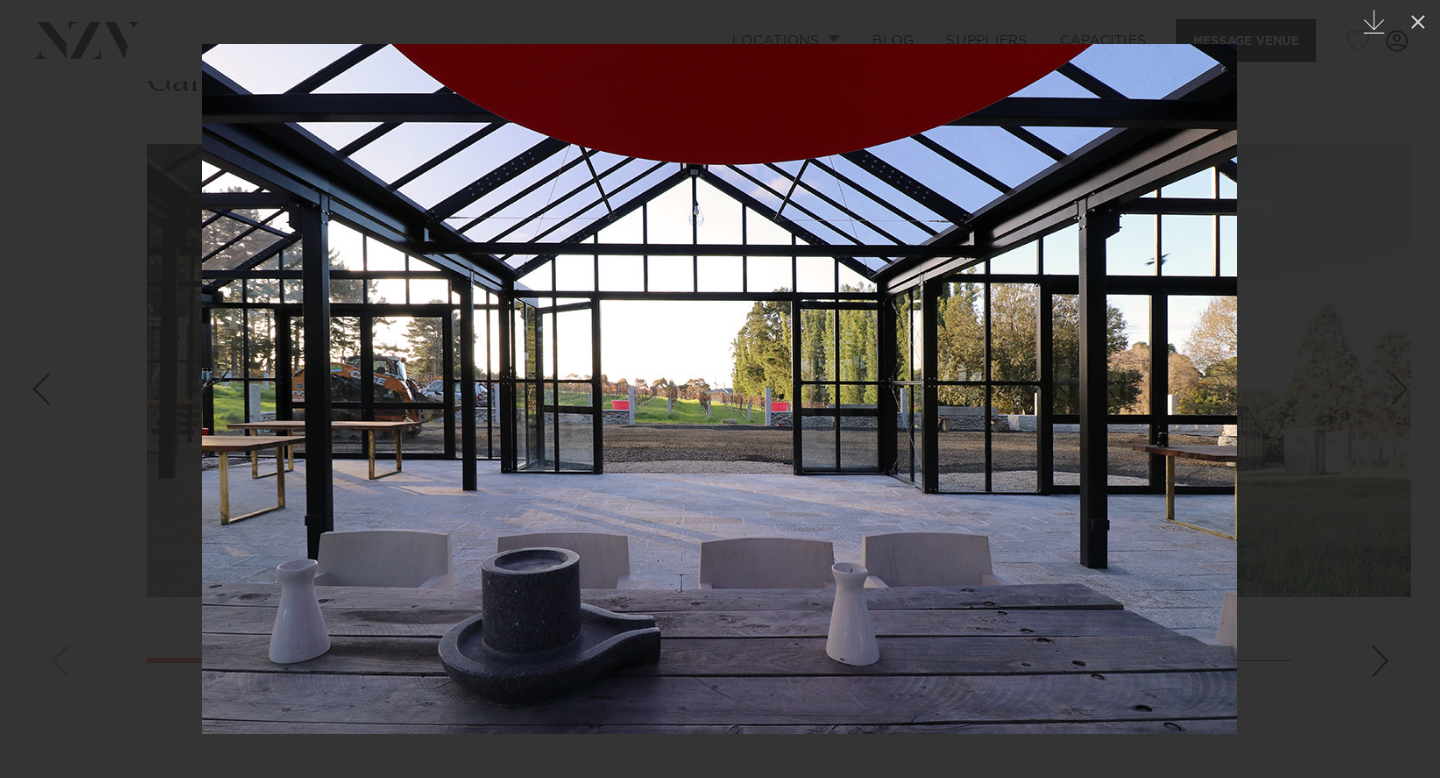 click at bounding box center (1399, 389) 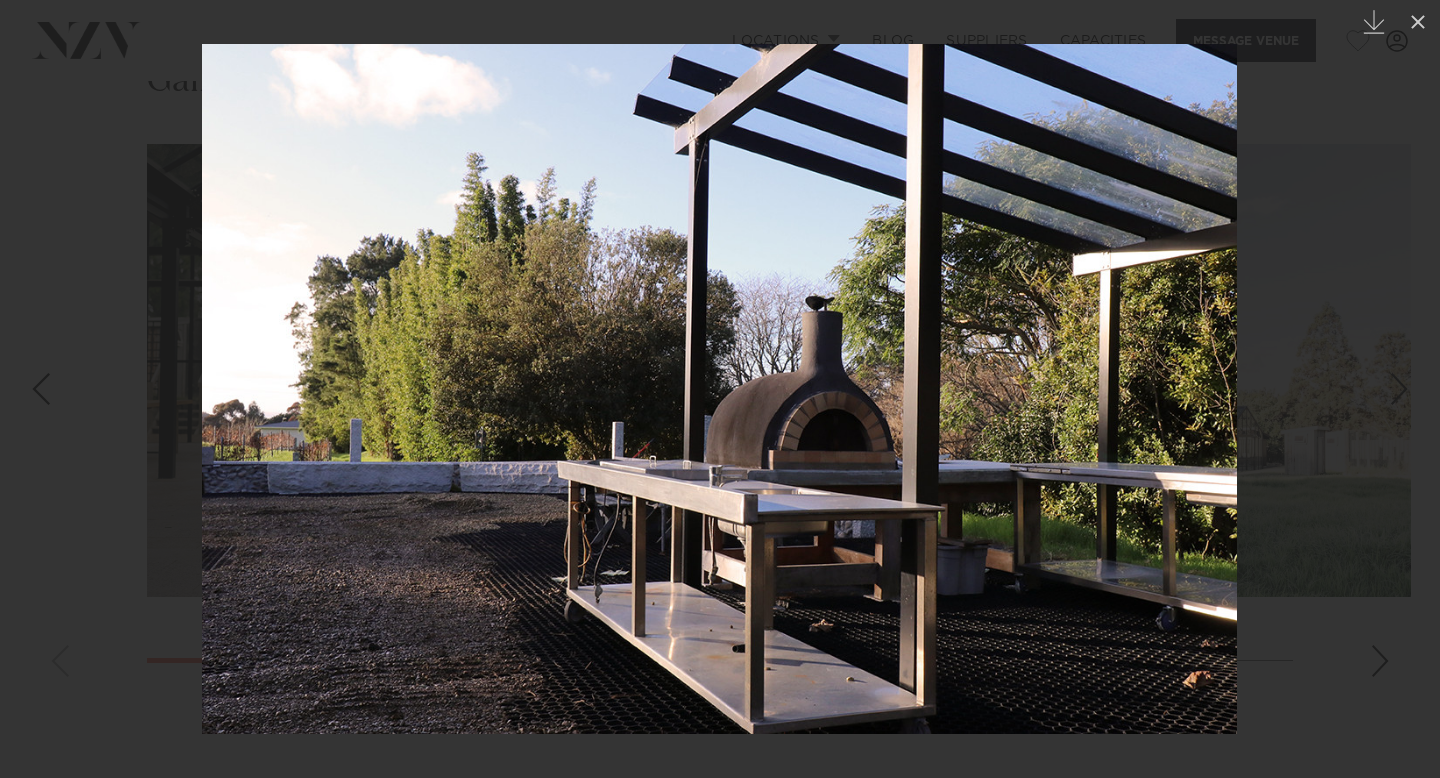 click at bounding box center [1399, 389] 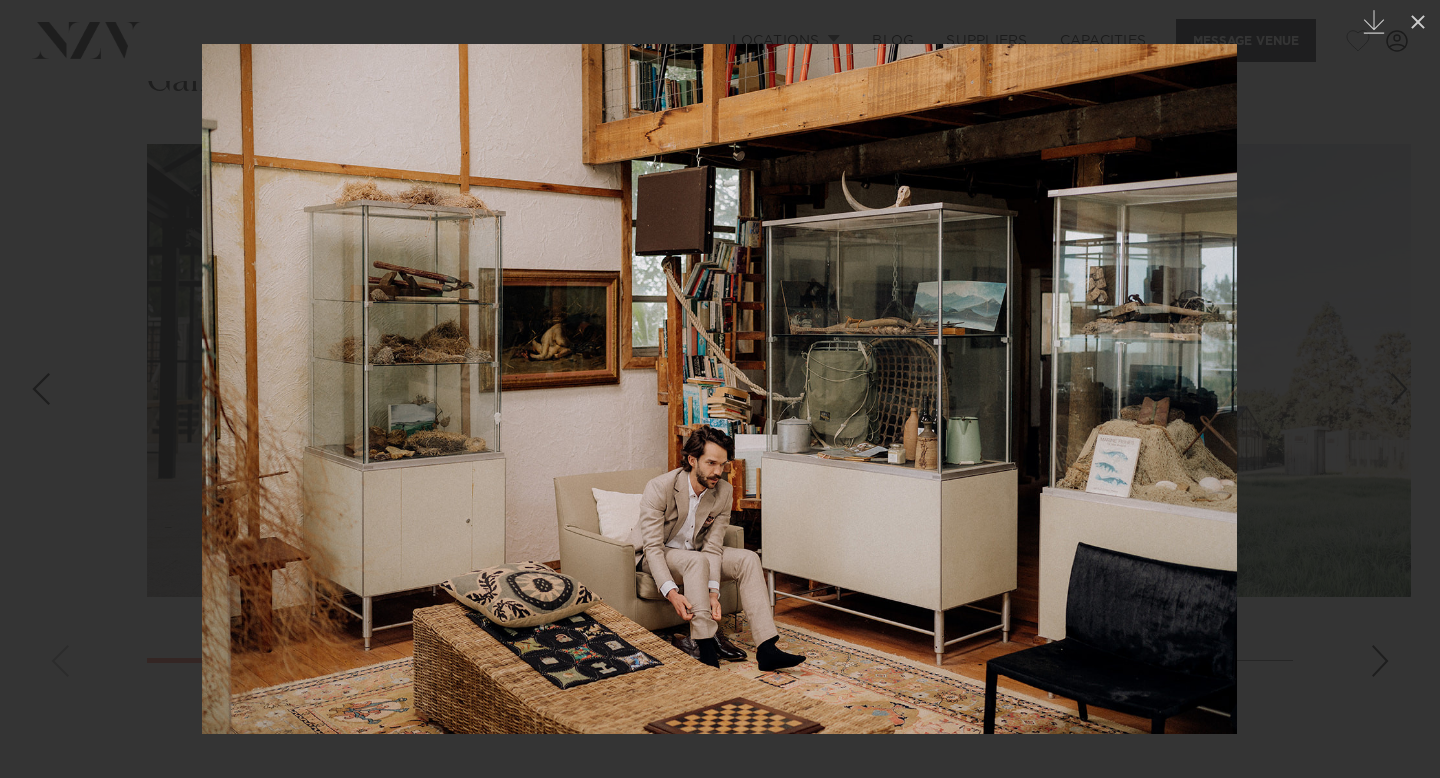 click at bounding box center (1399, 389) 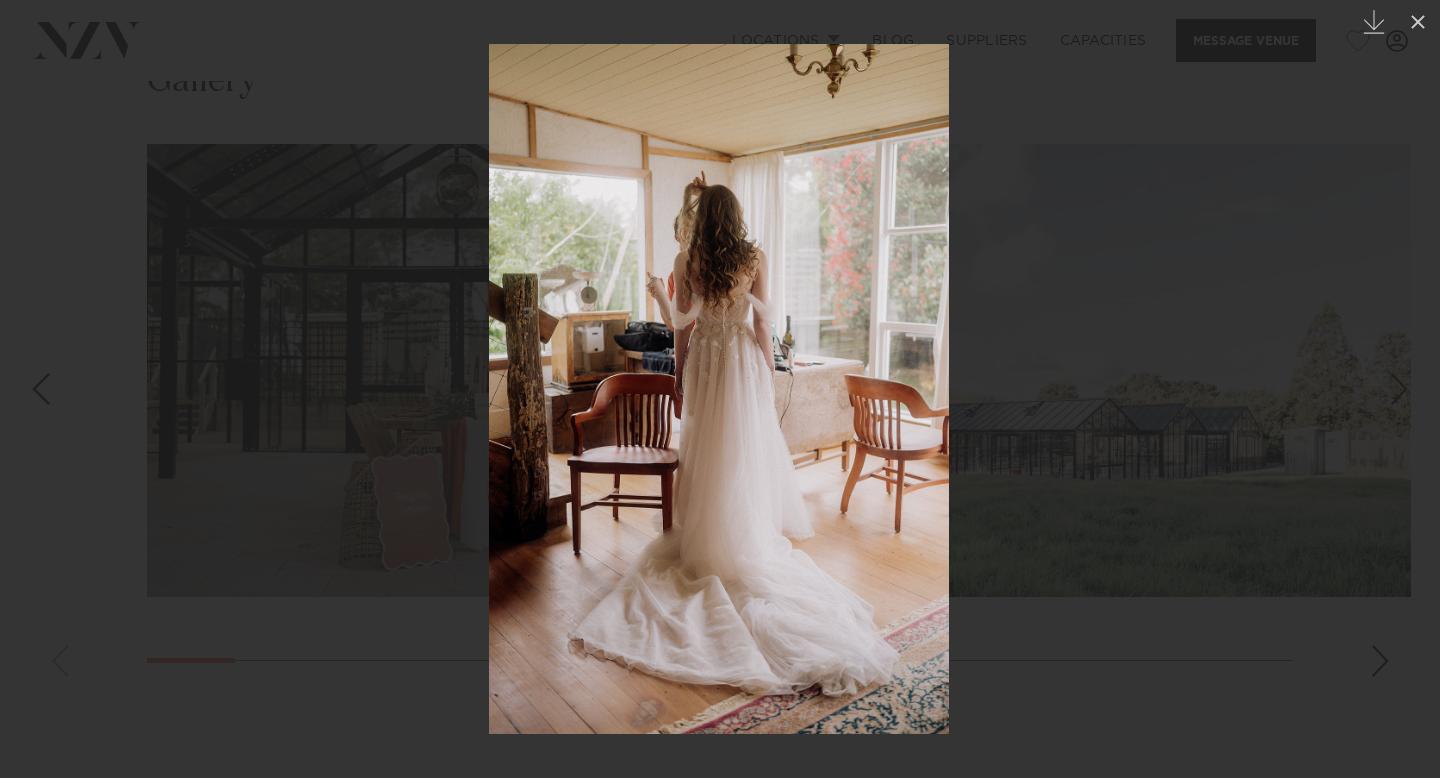 click at bounding box center (1399, 389) 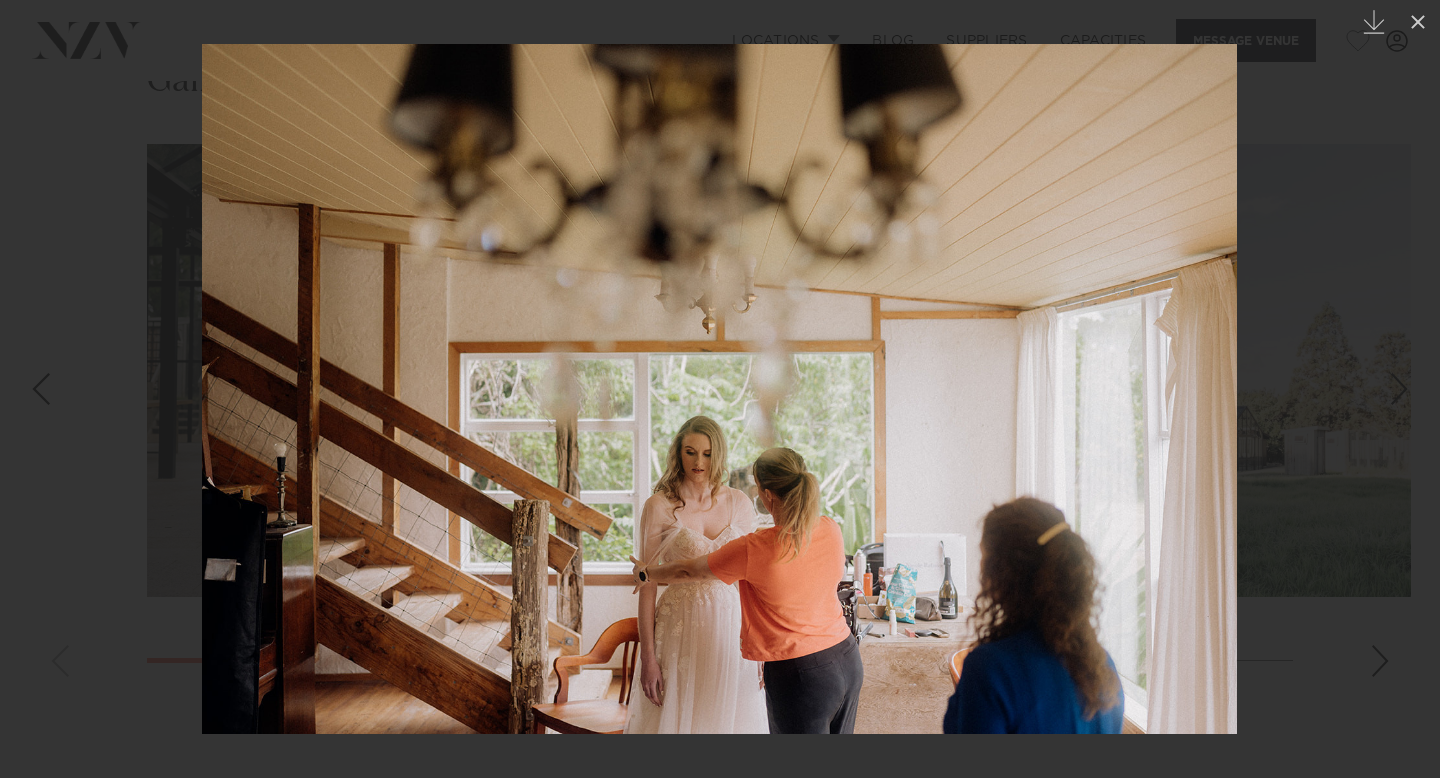 click at bounding box center [1399, 389] 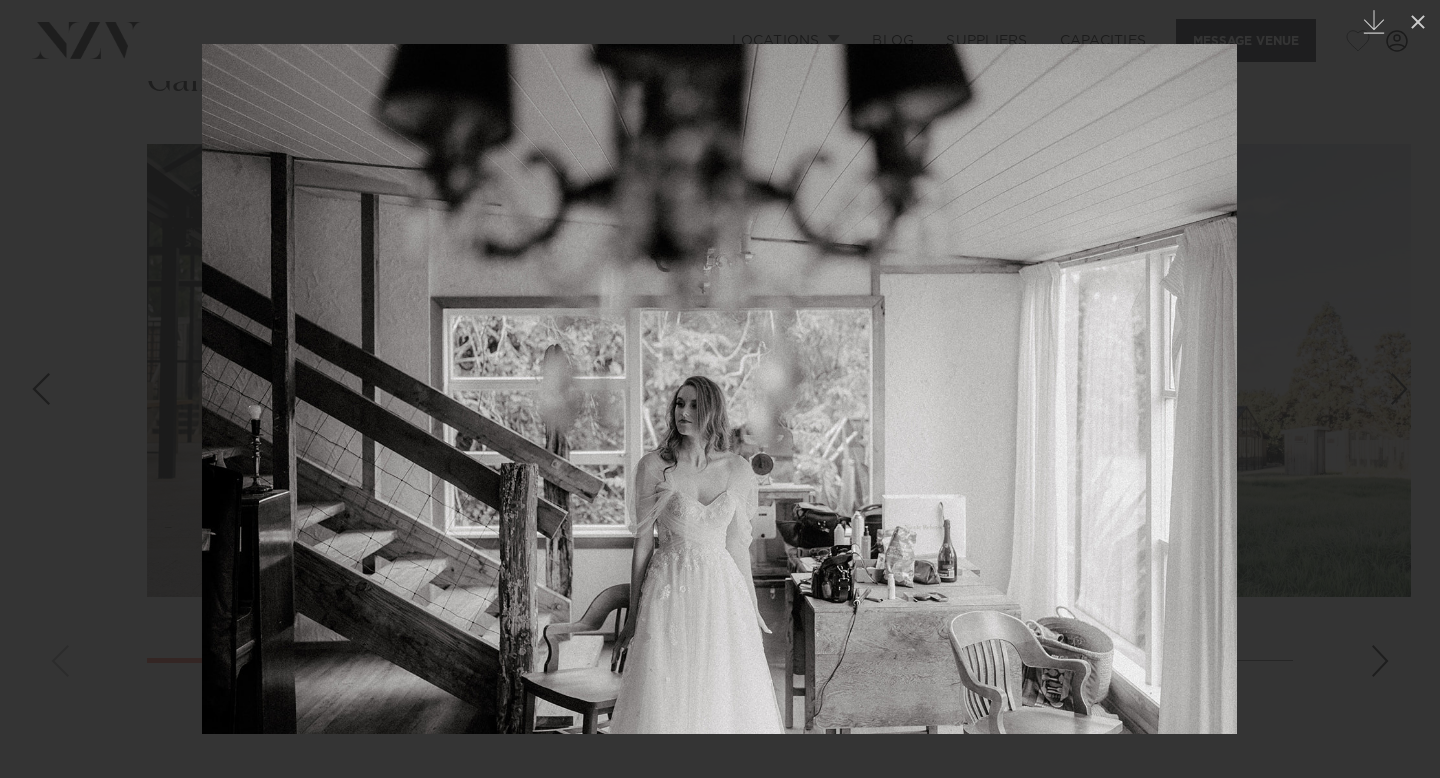 click at bounding box center [1399, 389] 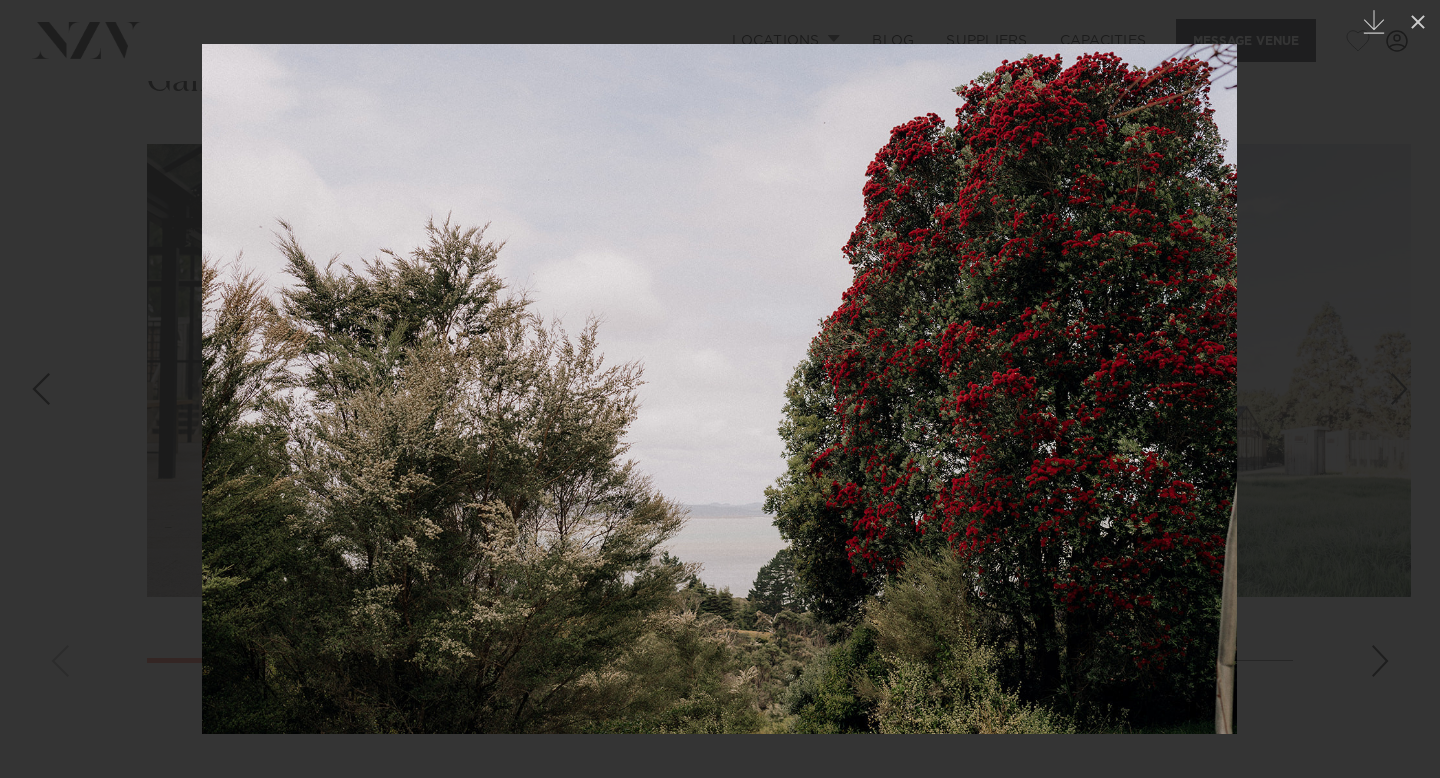 click at bounding box center [1399, 389] 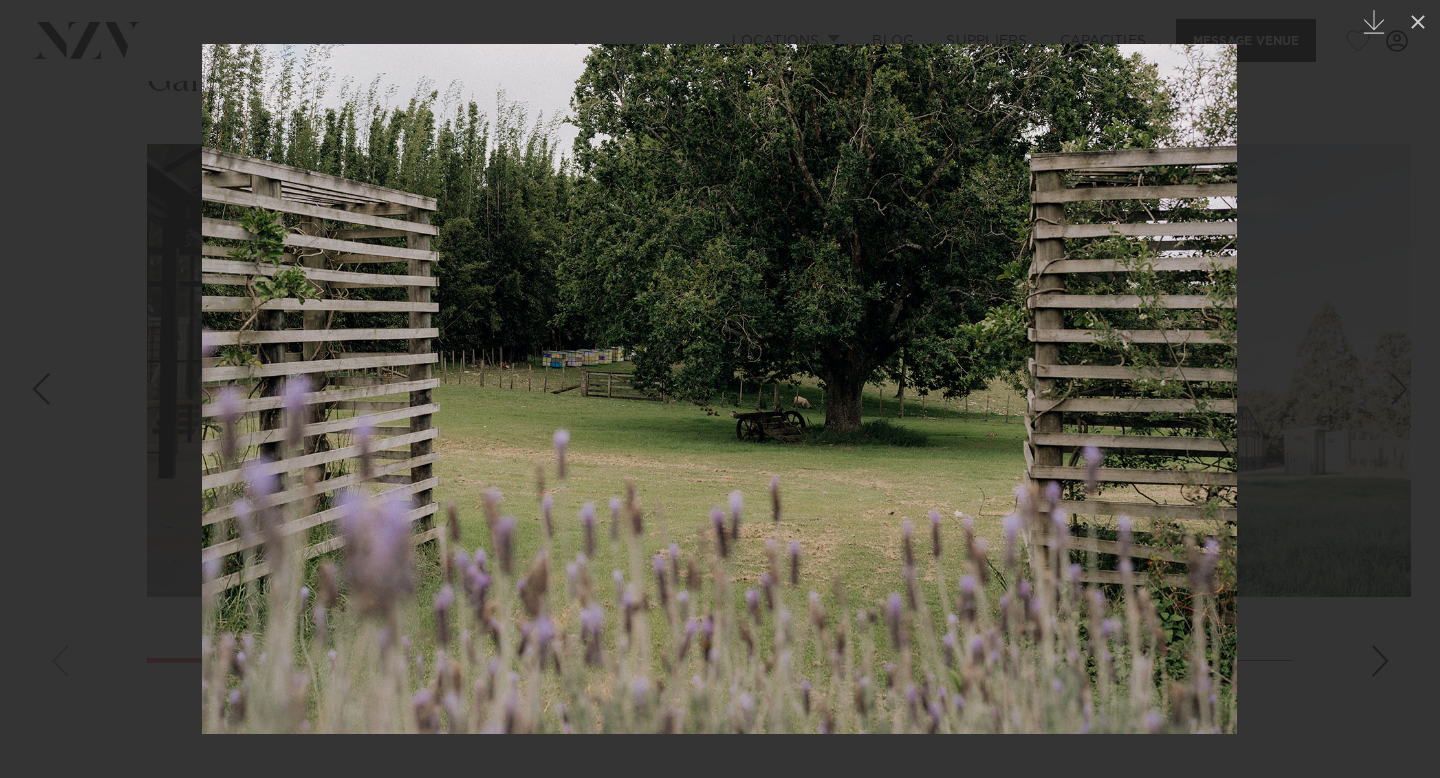 click at bounding box center (1399, 389) 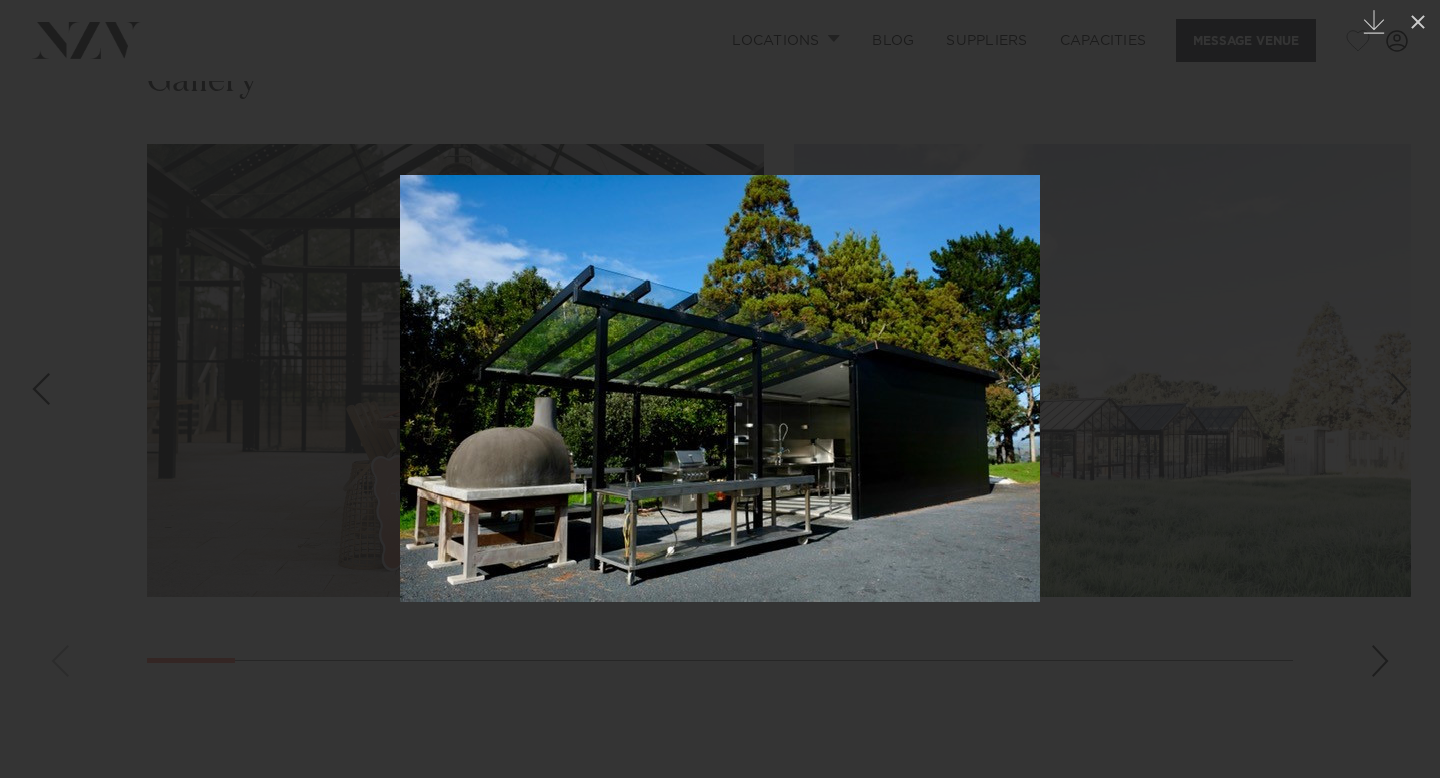 click at bounding box center [1399, 389] 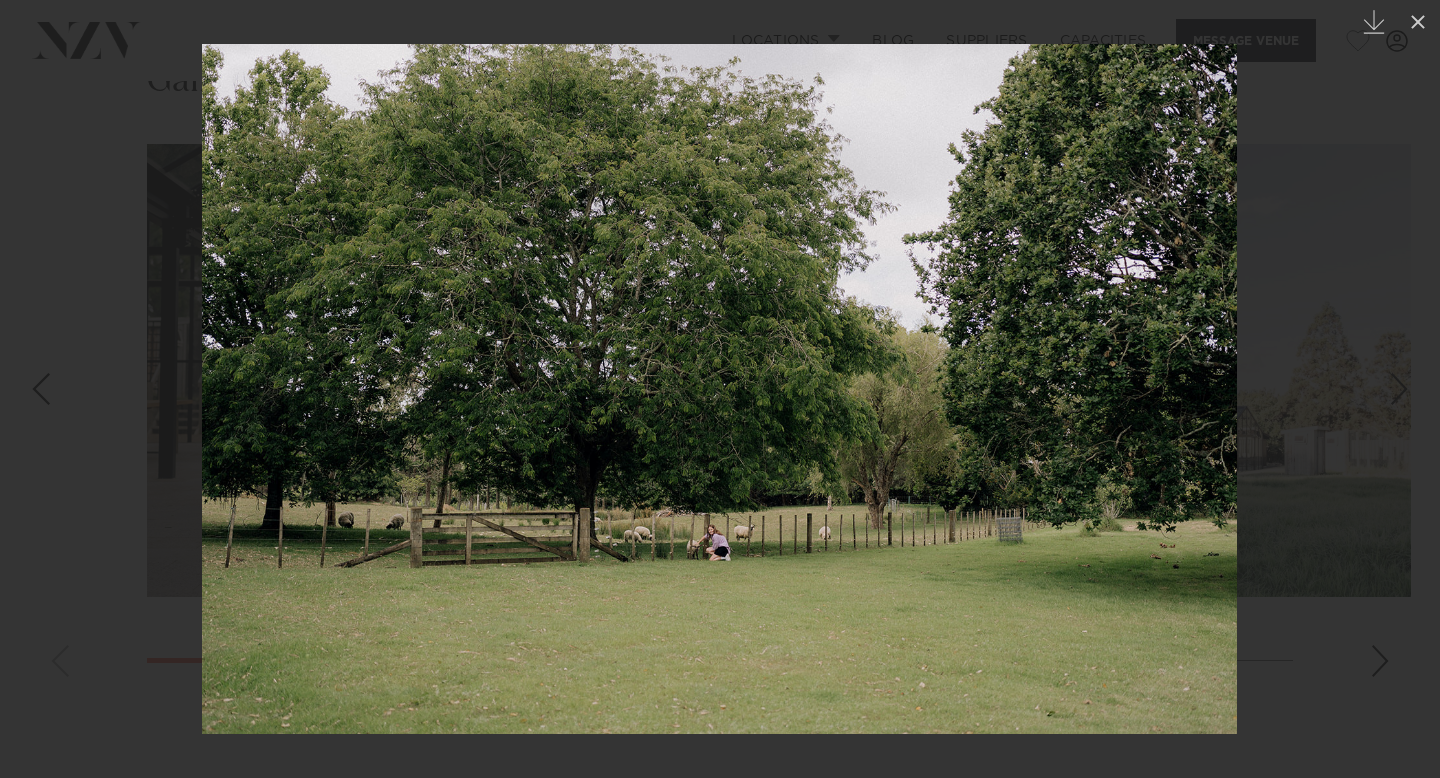 click at bounding box center [1399, 389] 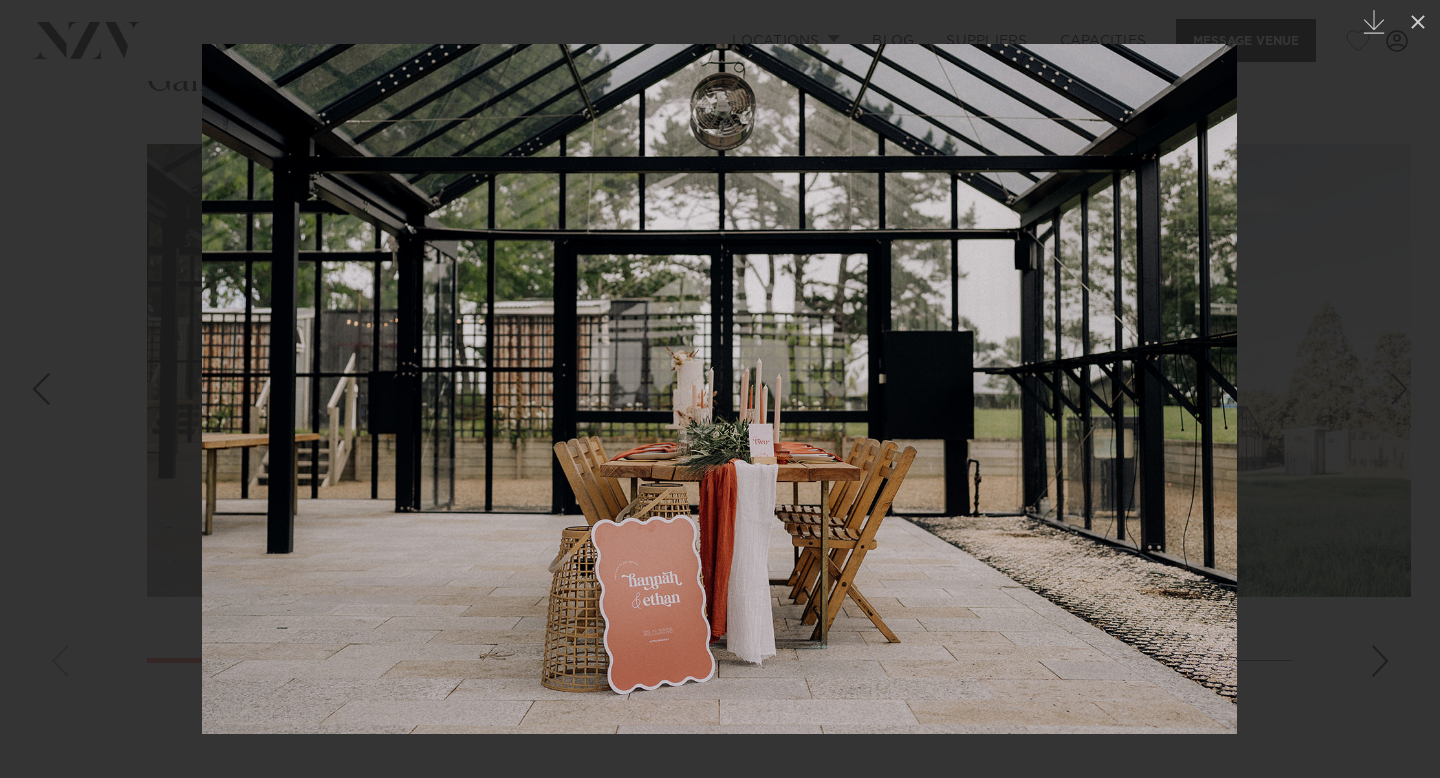 click at bounding box center (1399, 389) 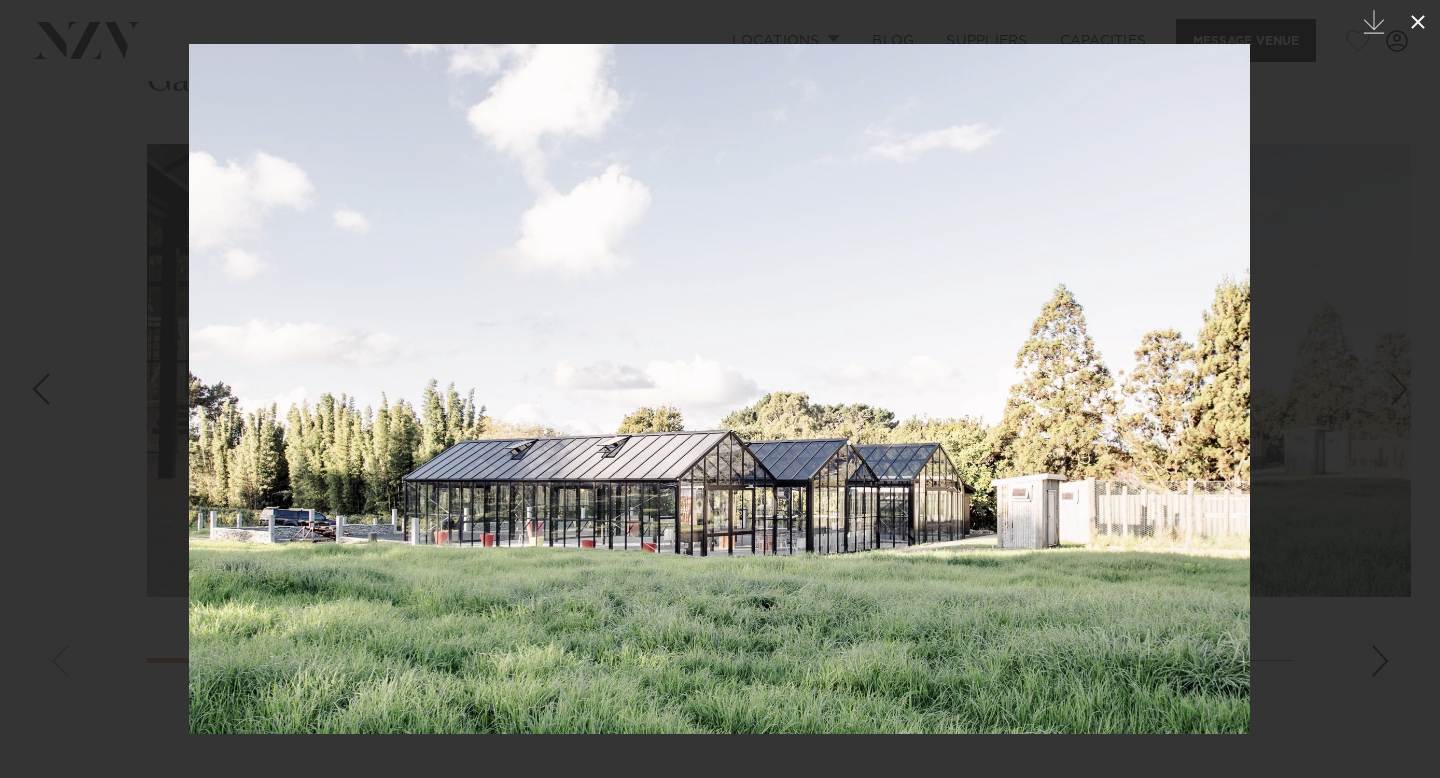 click 